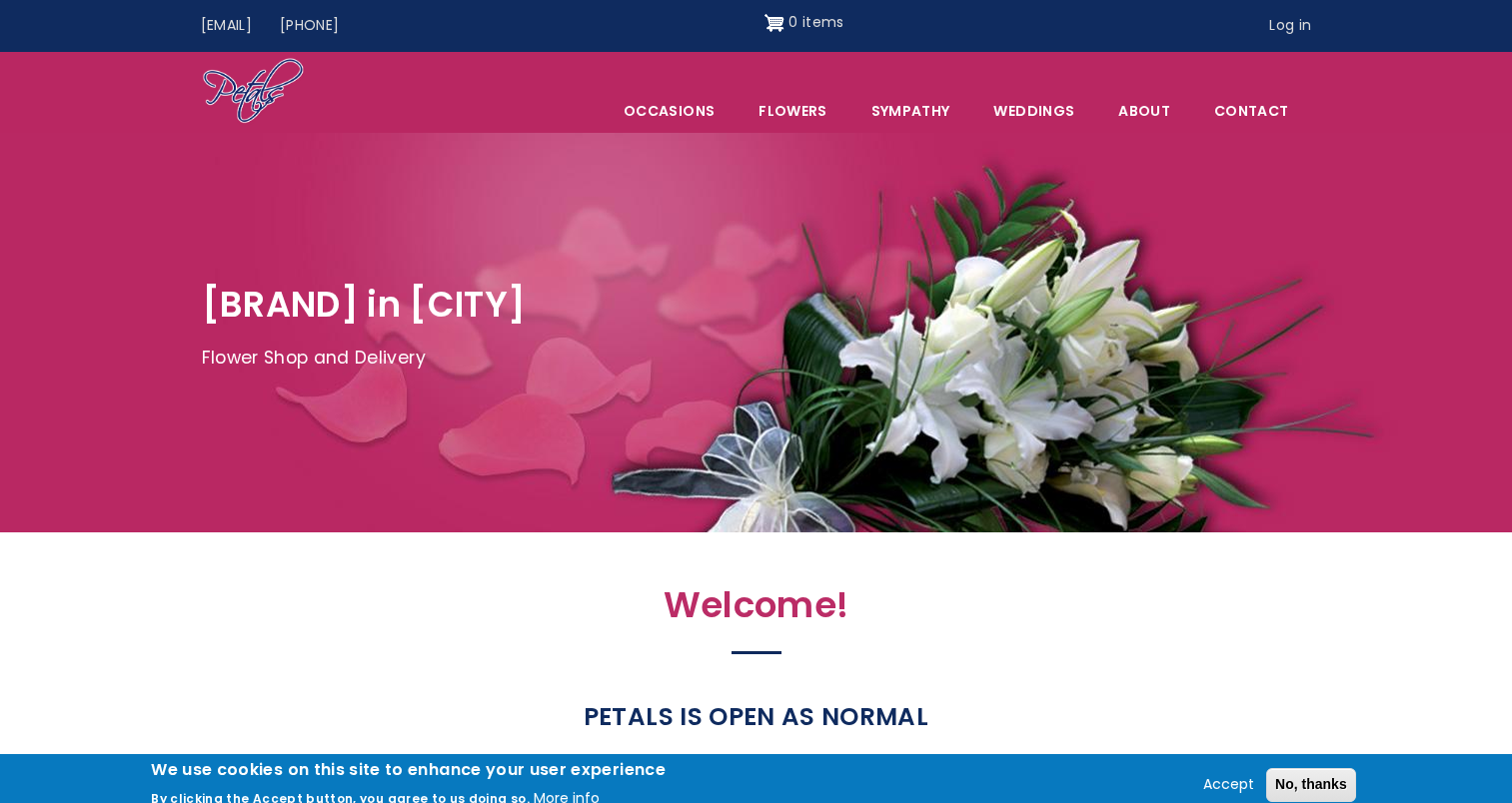 scroll, scrollTop: 0, scrollLeft: 0, axis: both 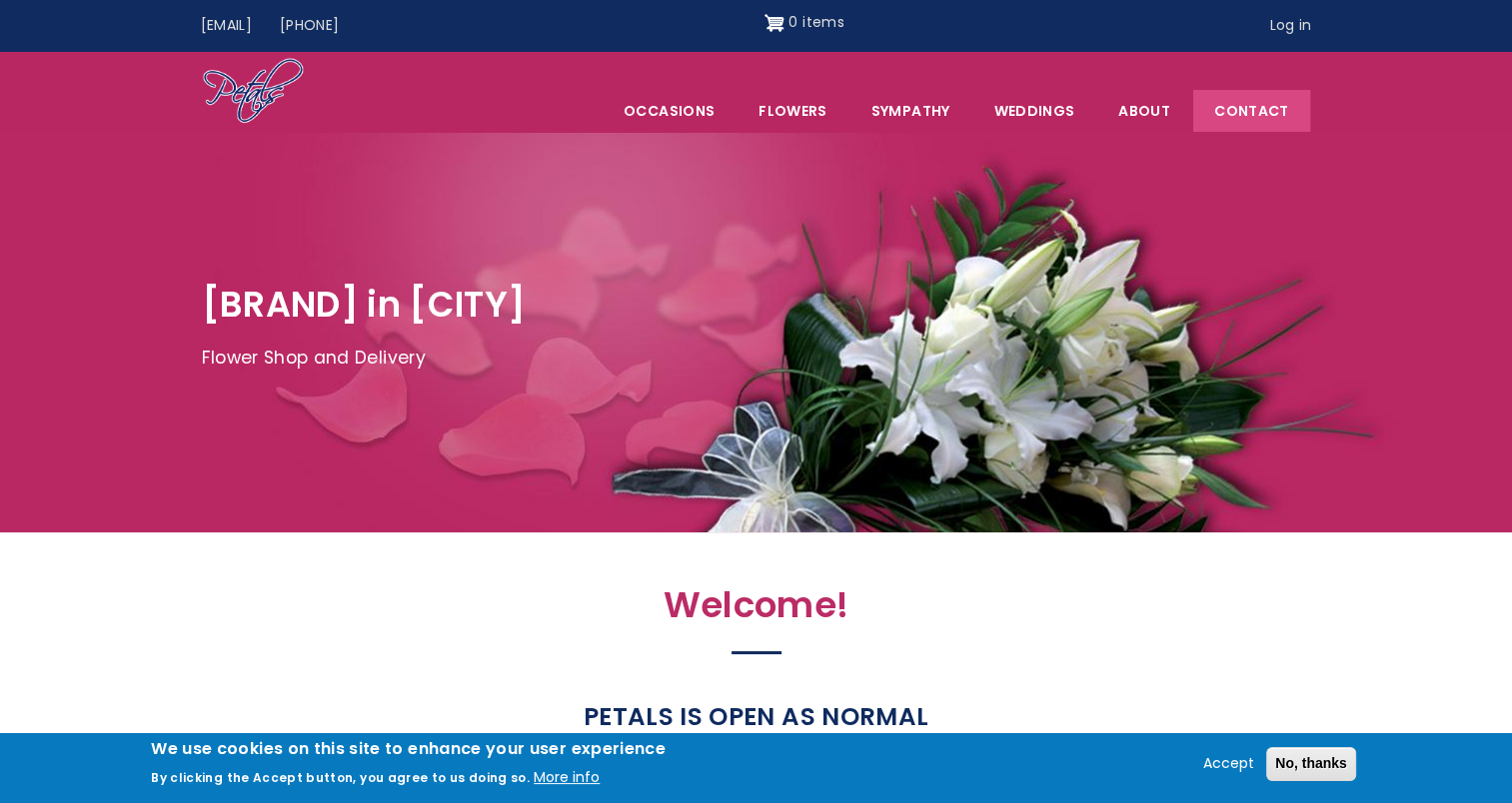 click on "Contact" at bounding box center (1251, 111) 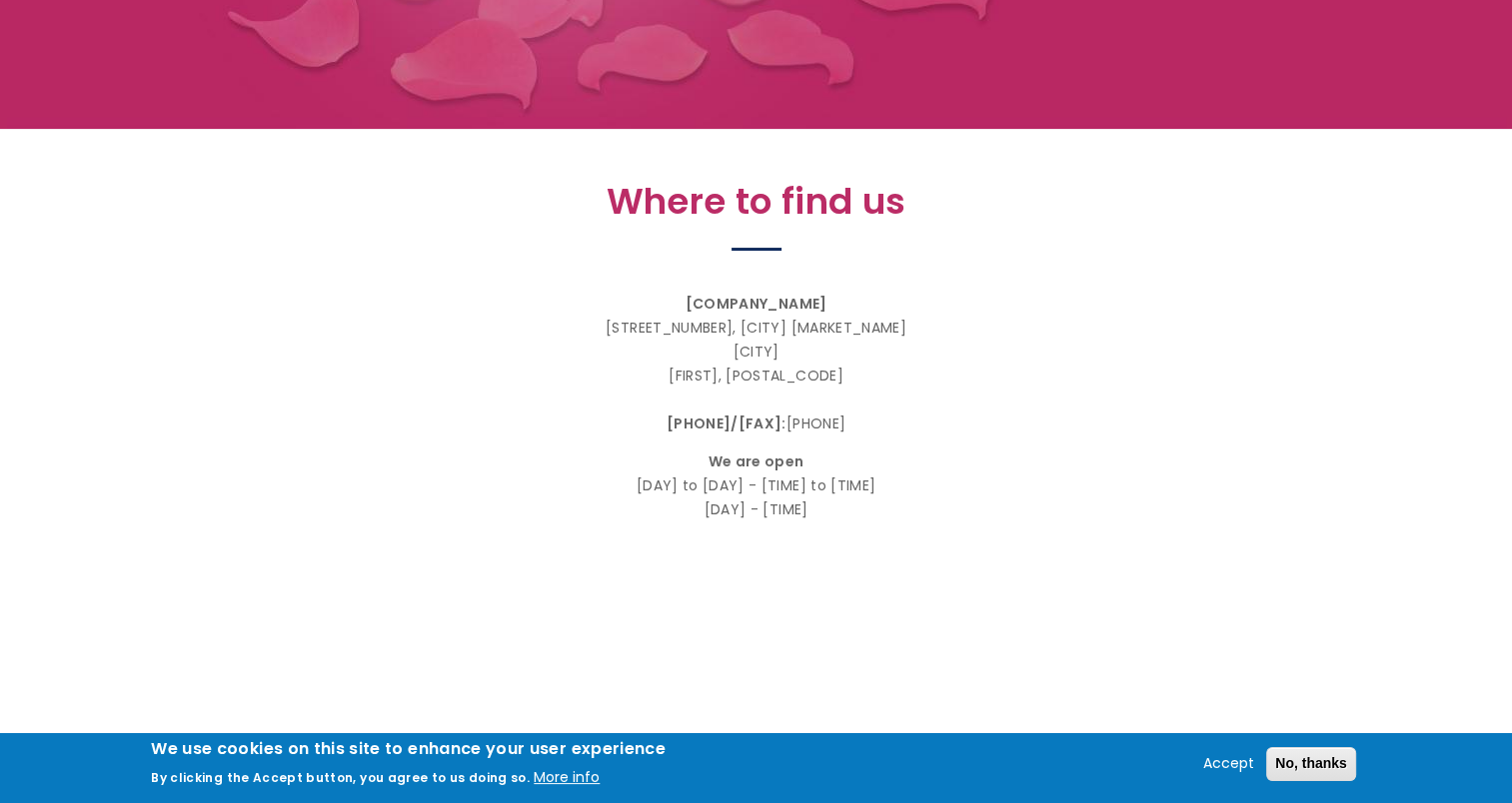 scroll, scrollTop: 0, scrollLeft: 0, axis: both 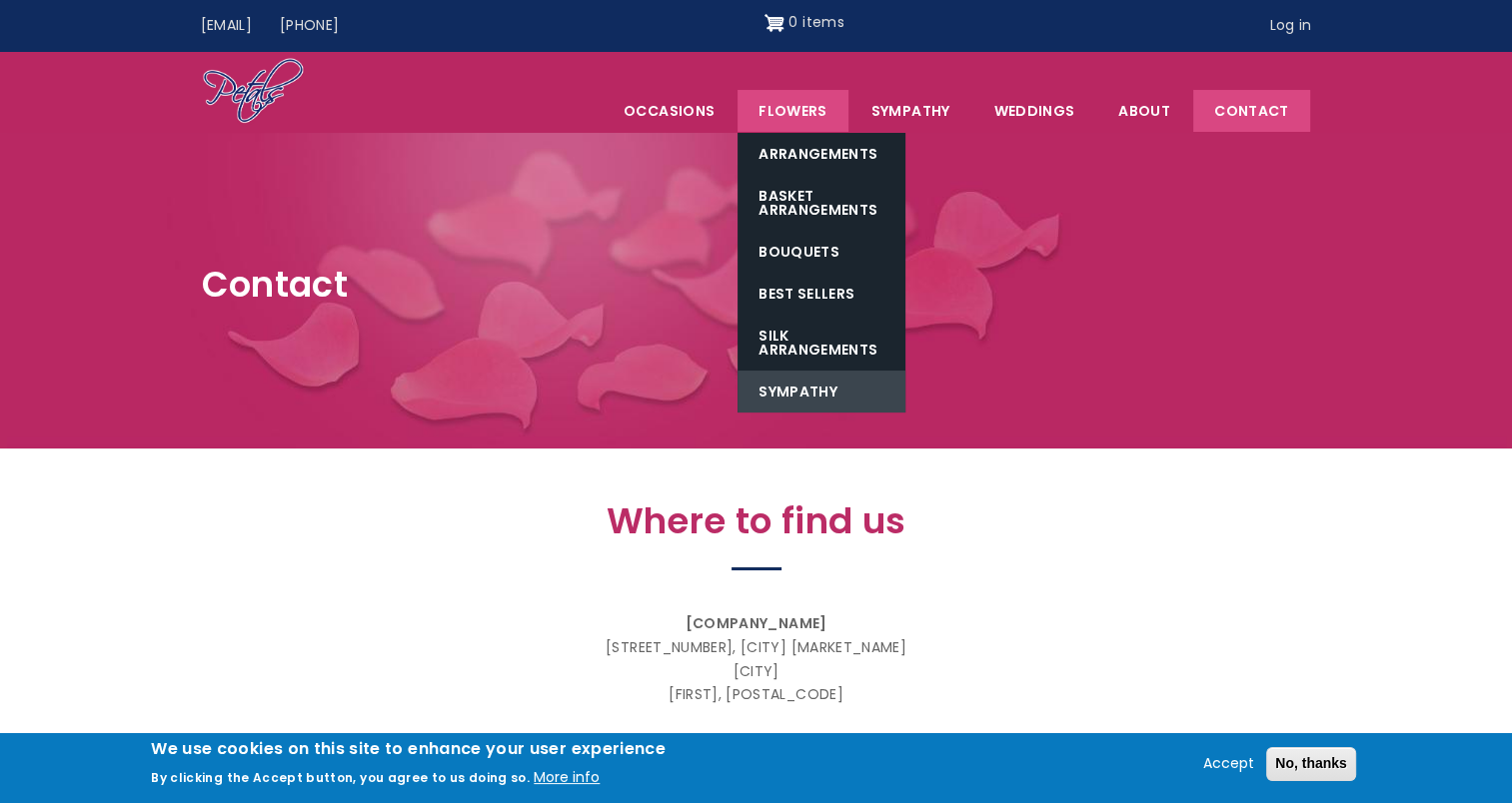 click on "Sympathy" at bounding box center [821, 392] 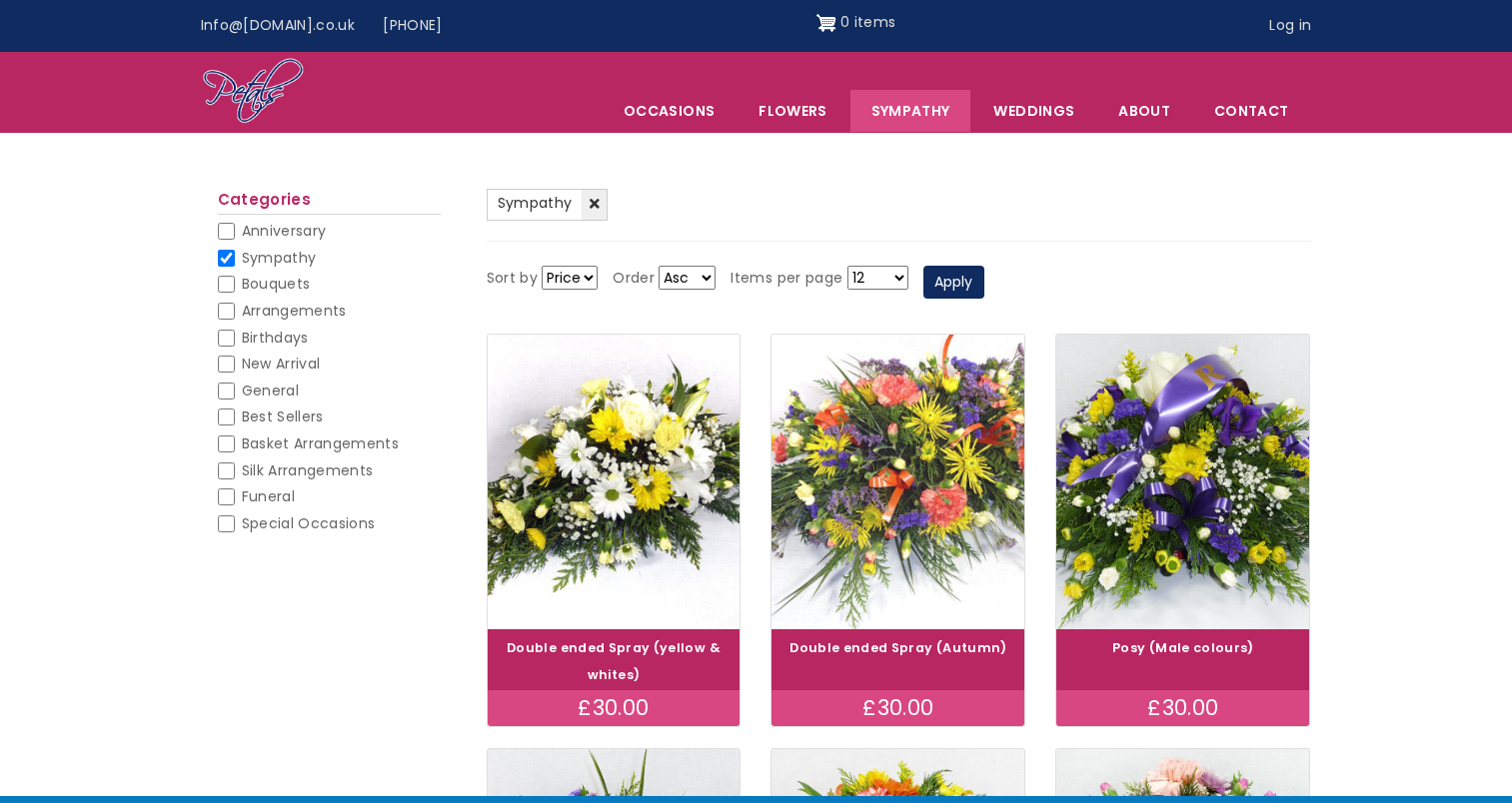 scroll, scrollTop: 0, scrollLeft: 0, axis: both 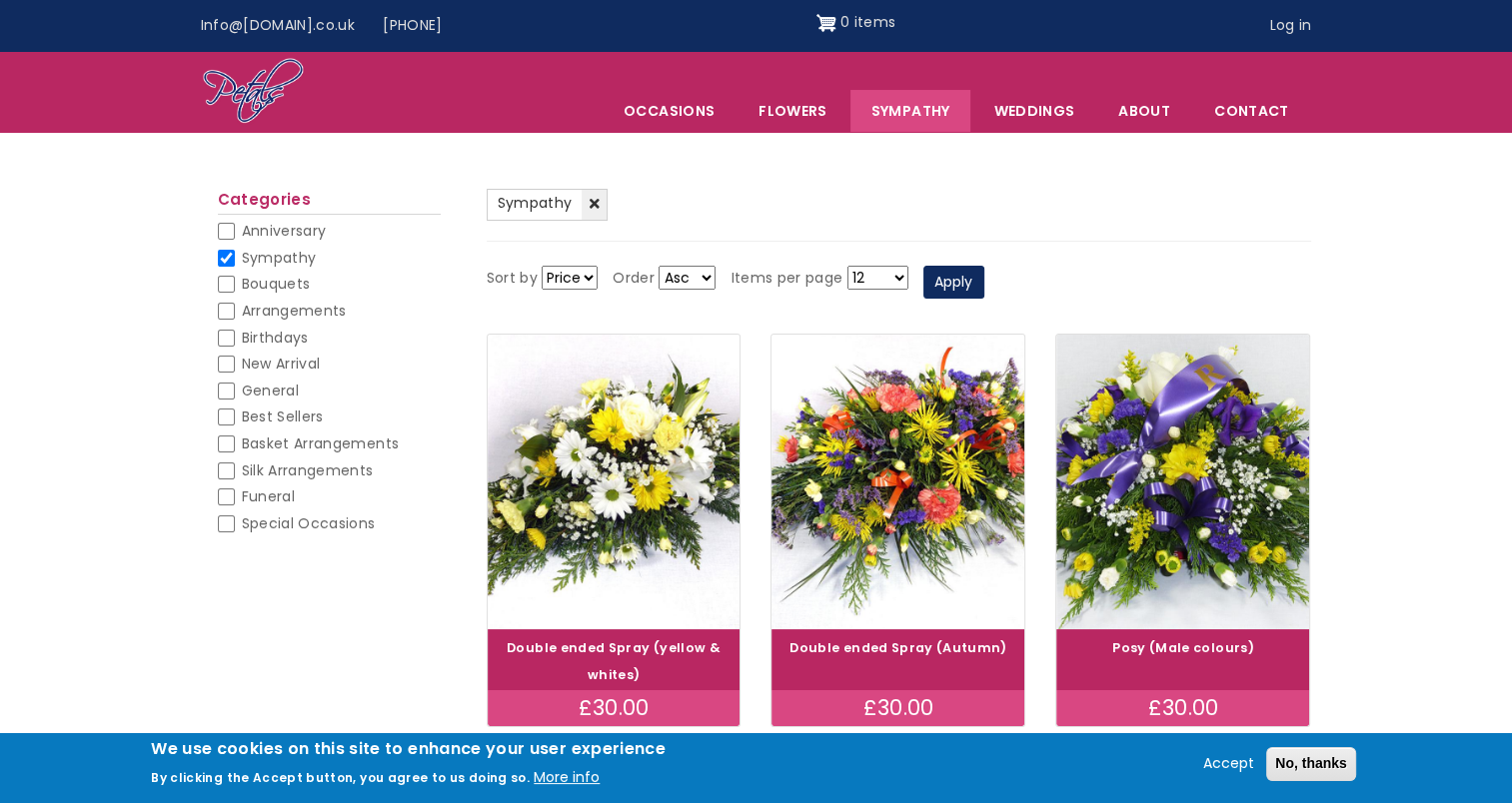 click on "Funeral" at bounding box center [226, 496] 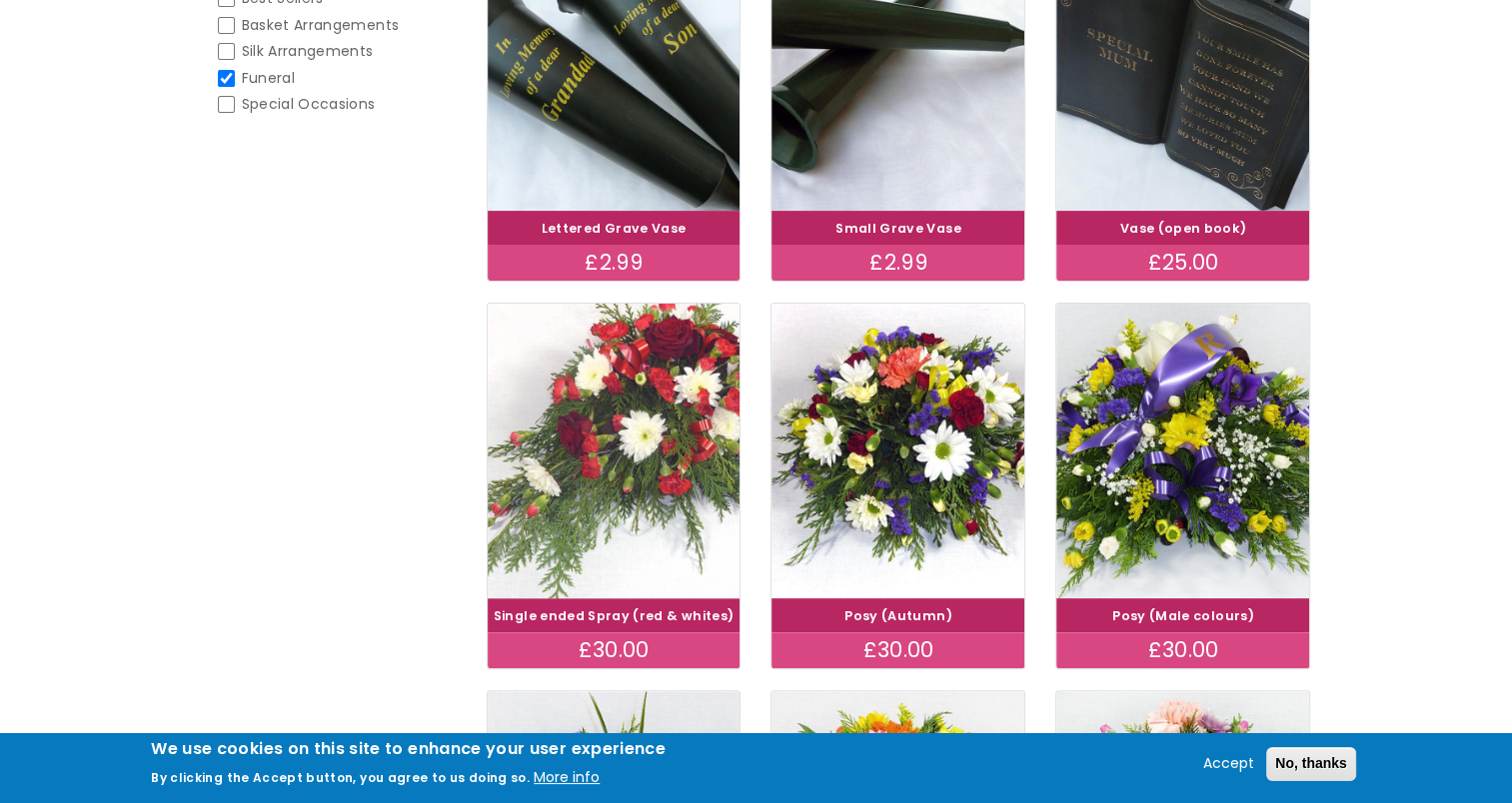 scroll, scrollTop: 0, scrollLeft: 0, axis: both 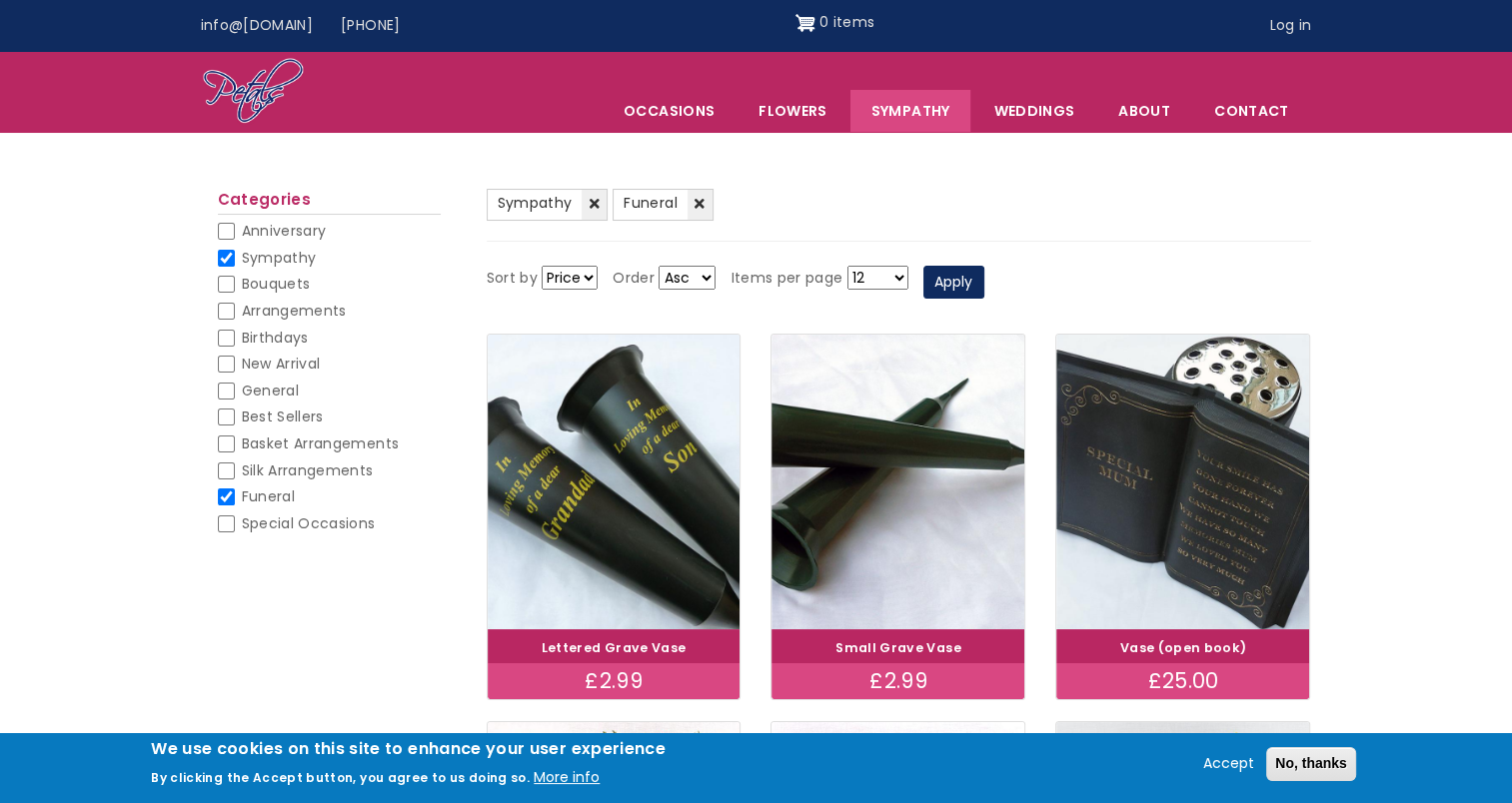 click on "Sympathy" at bounding box center [910, 111] 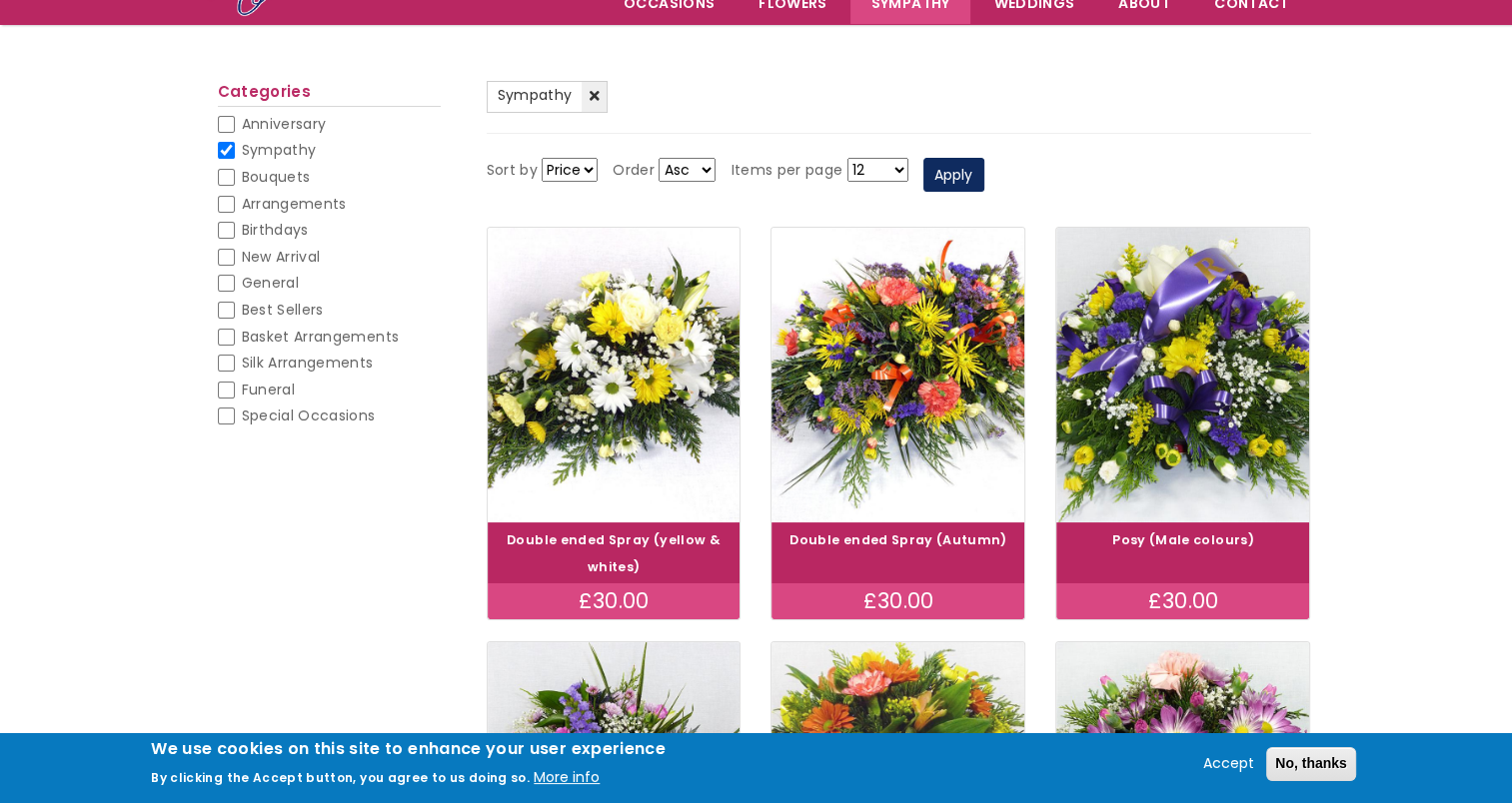 scroll, scrollTop: 100, scrollLeft: 0, axis: vertical 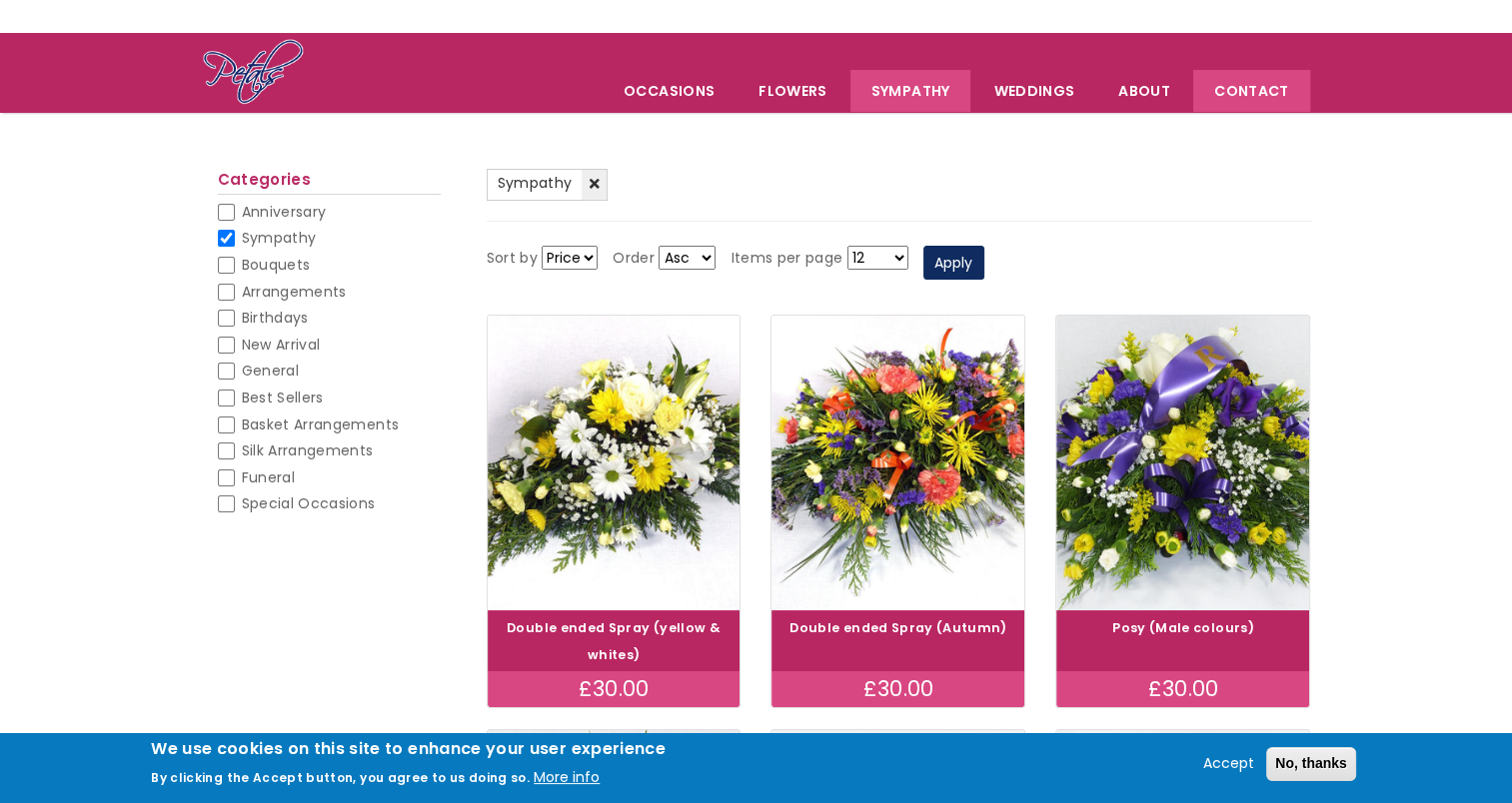 click on "Contact" at bounding box center [1251, 91] 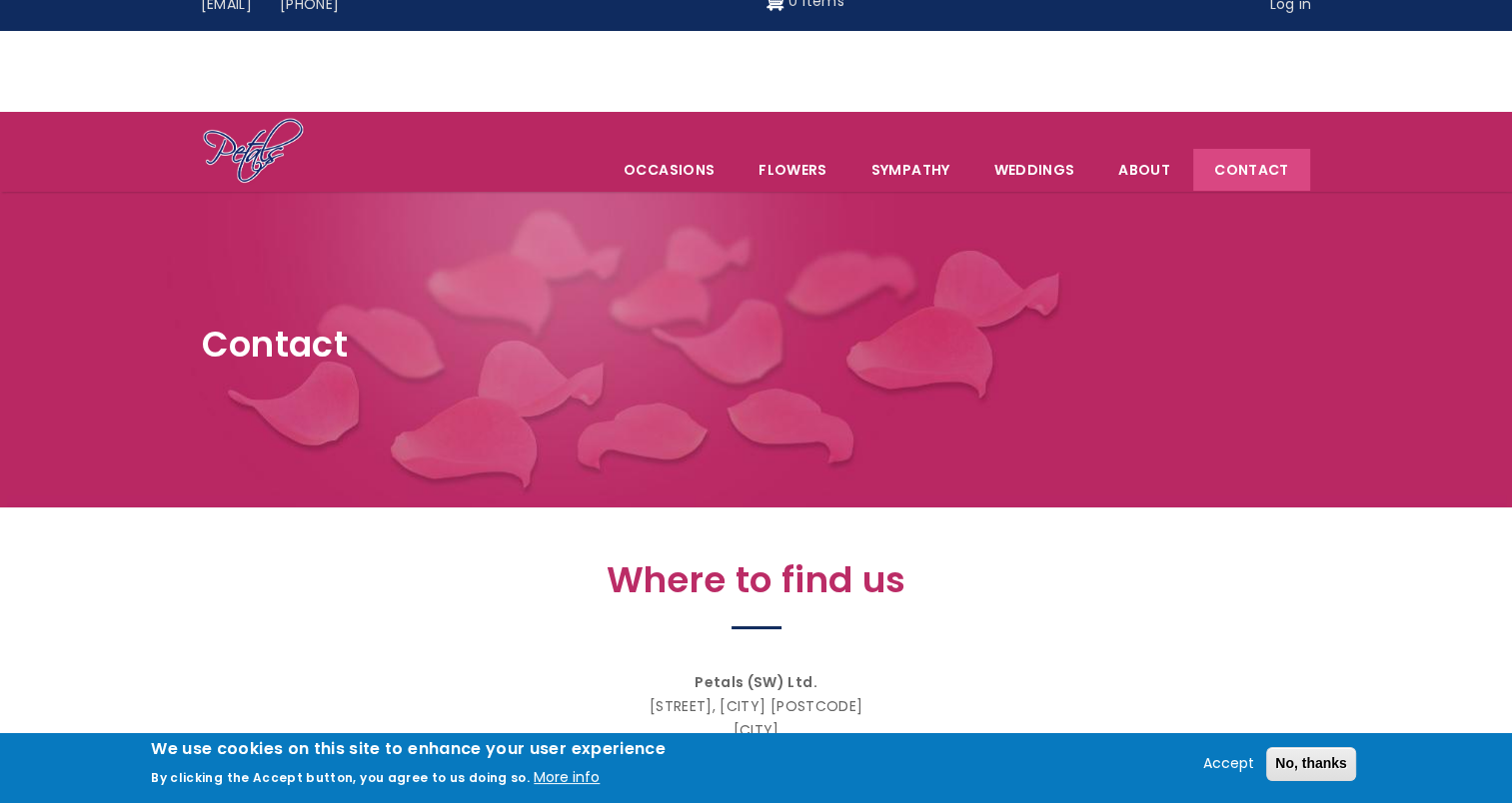 scroll, scrollTop: 0, scrollLeft: 0, axis: both 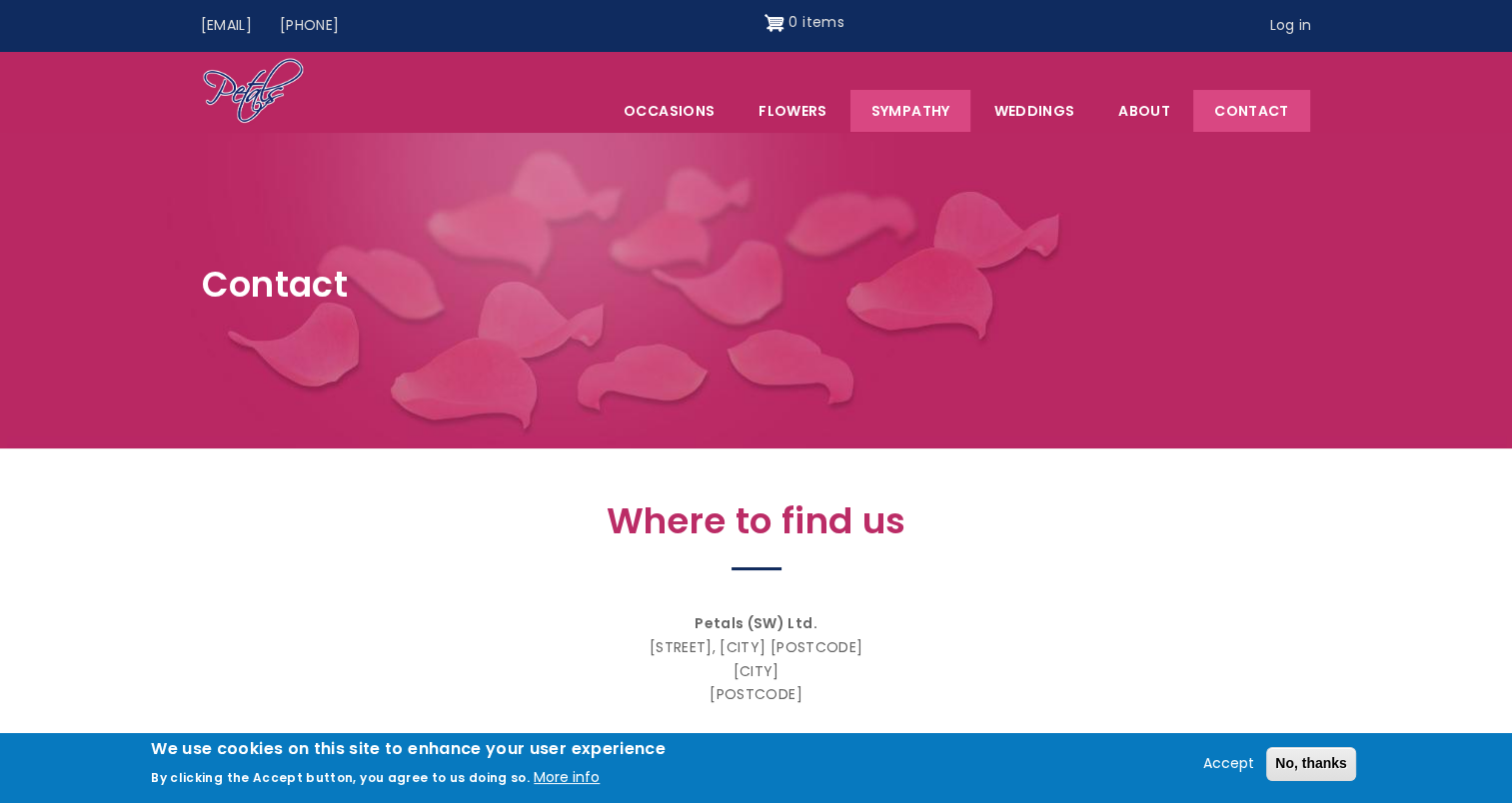 click on "Sympathy" at bounding box center [910, 111] 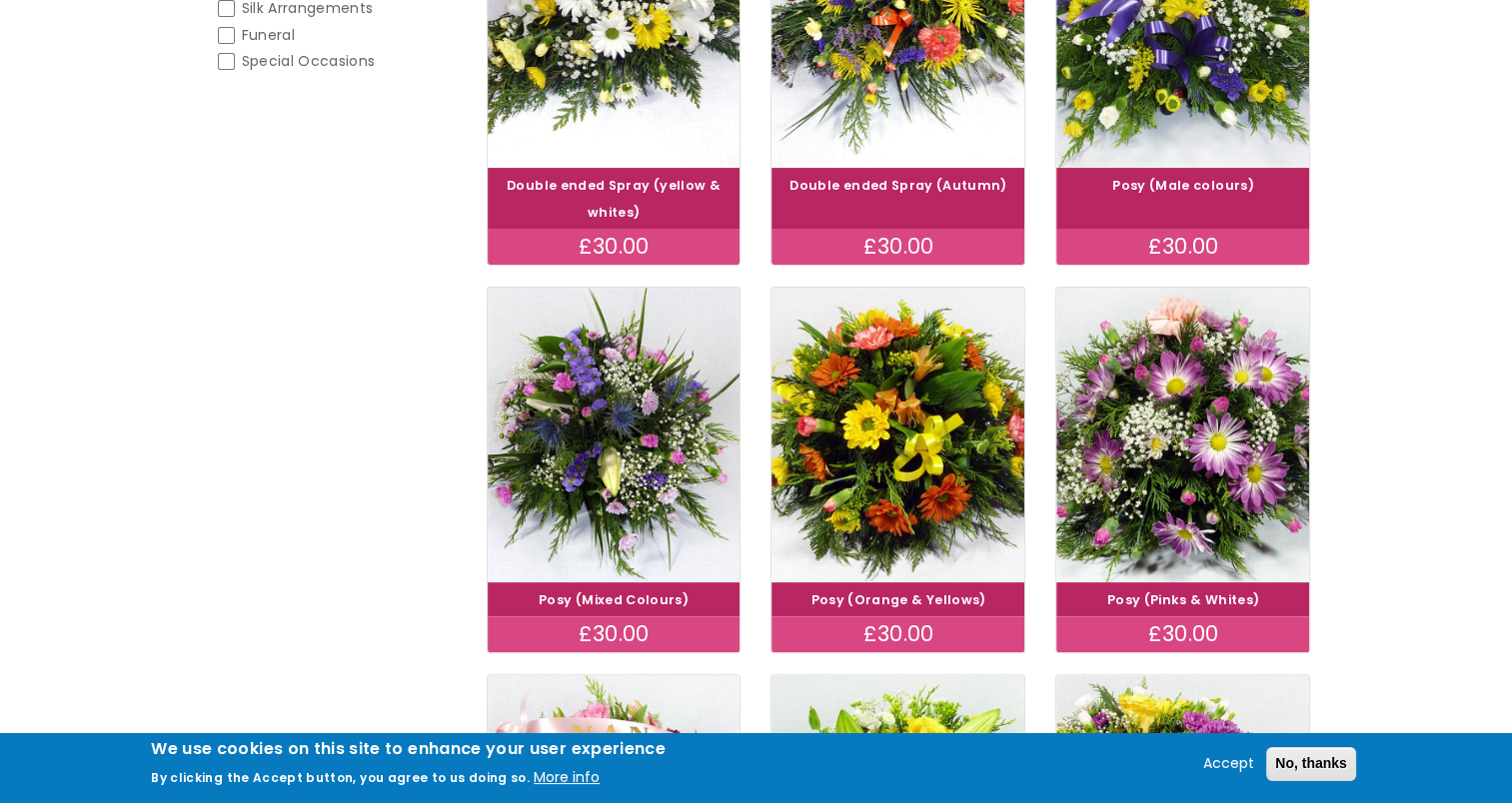 scroll, scrollTop: 699, scrollLeft: 0, axis: vertical 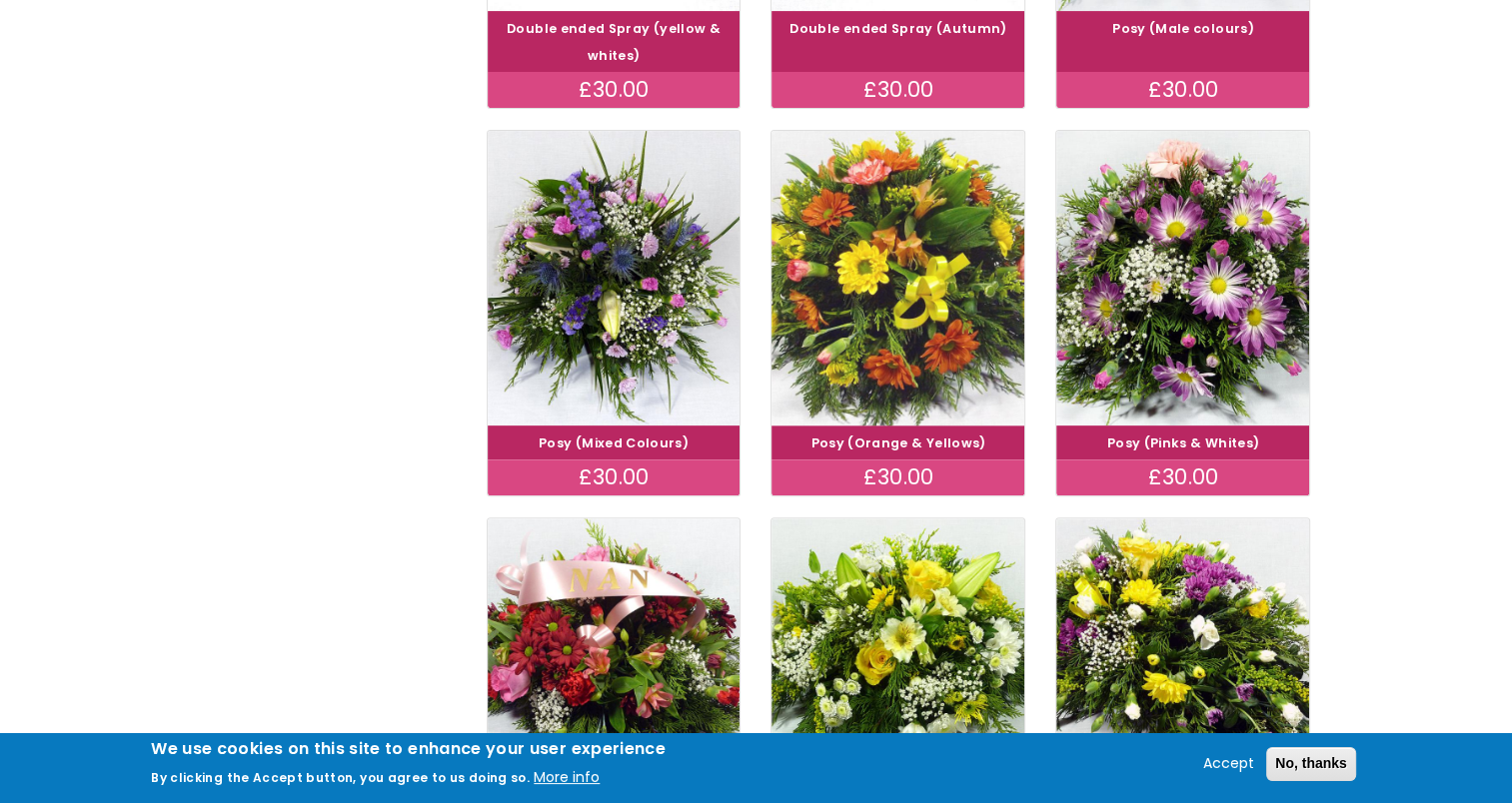 click at bounding box center [898, 277] 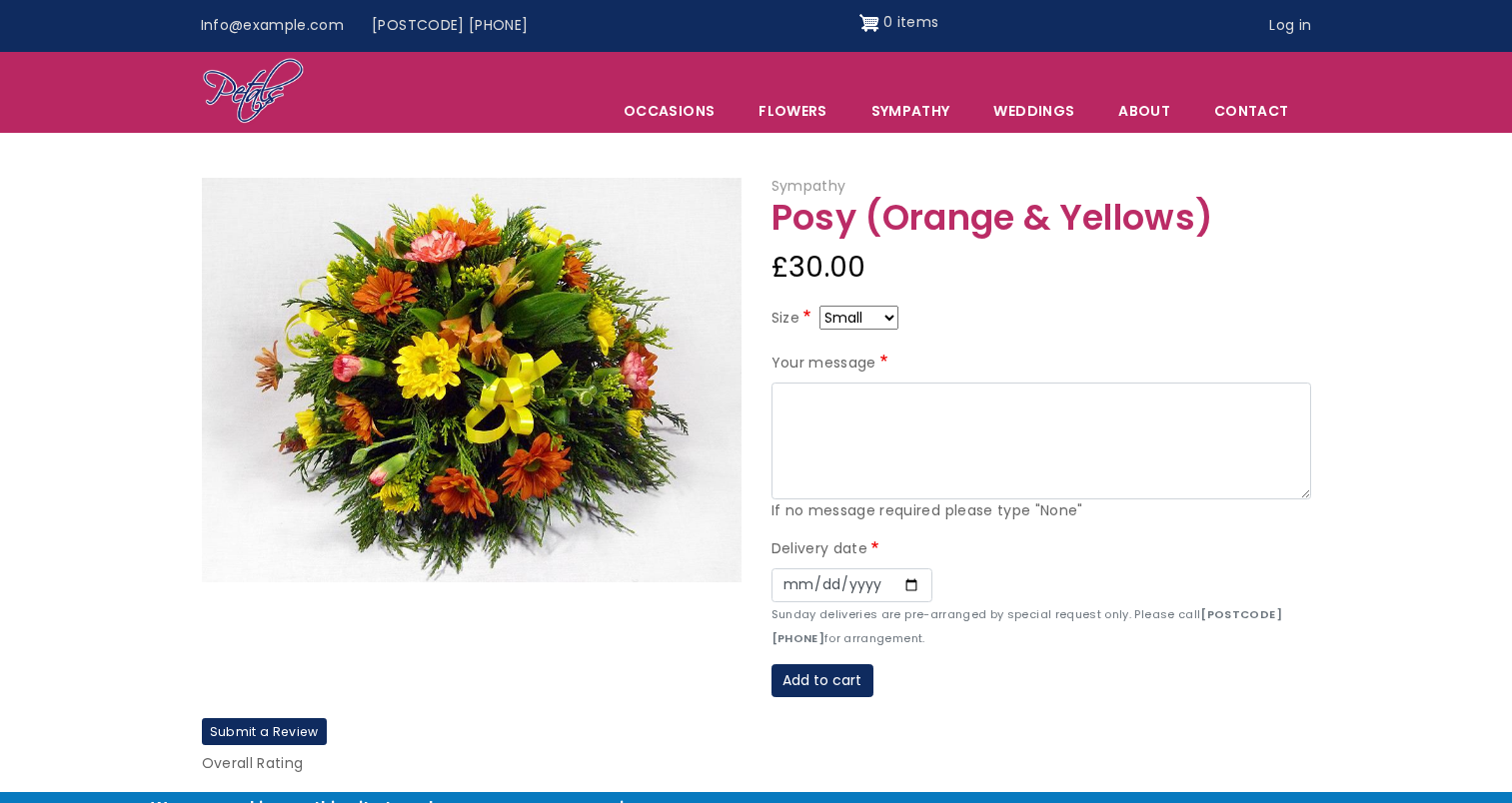 scroll, scrollTop: 0, scrollLeft: 0, axis: both 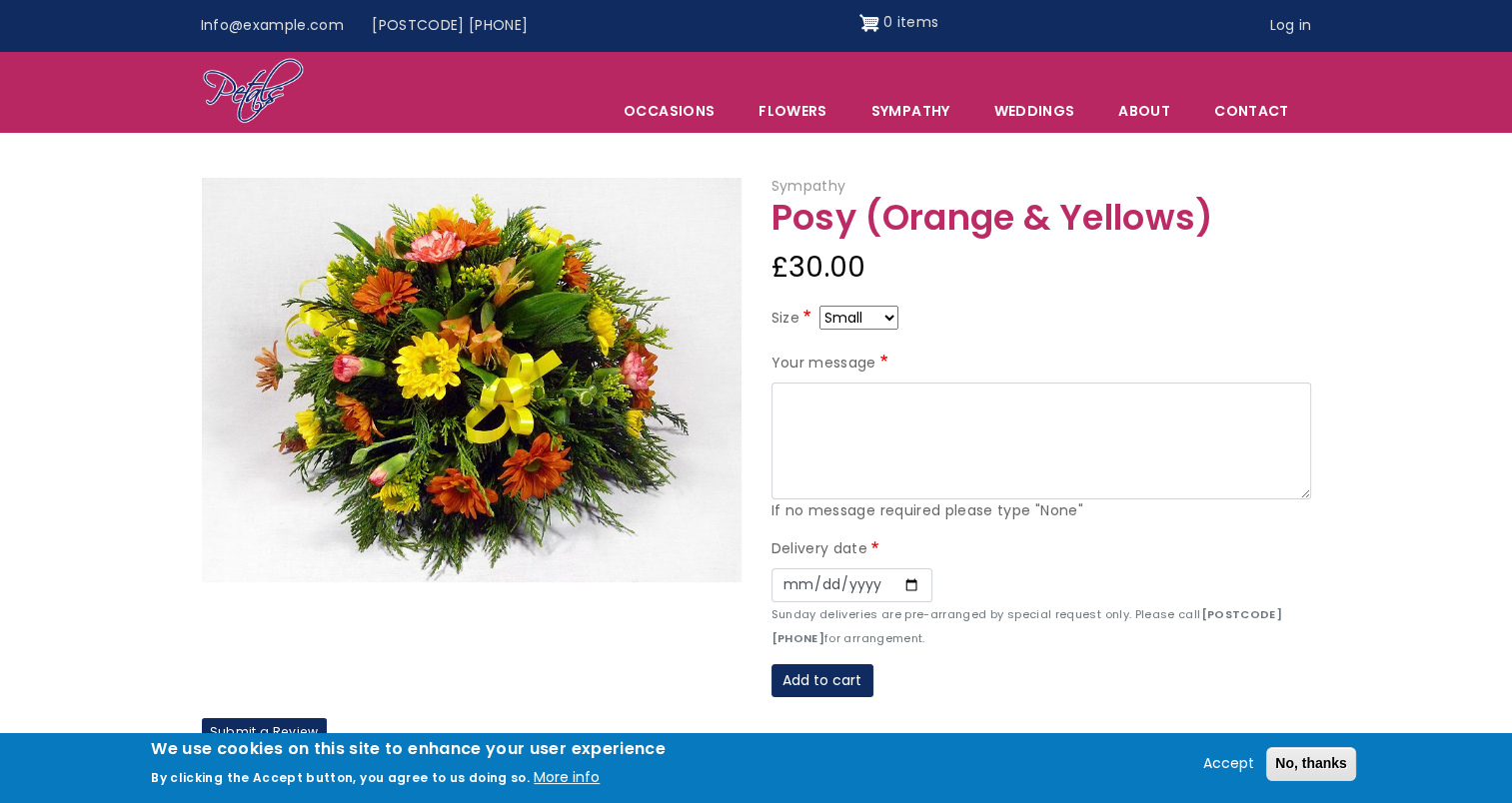 click on "Small Medium Large" at bounding box center [858, 318] 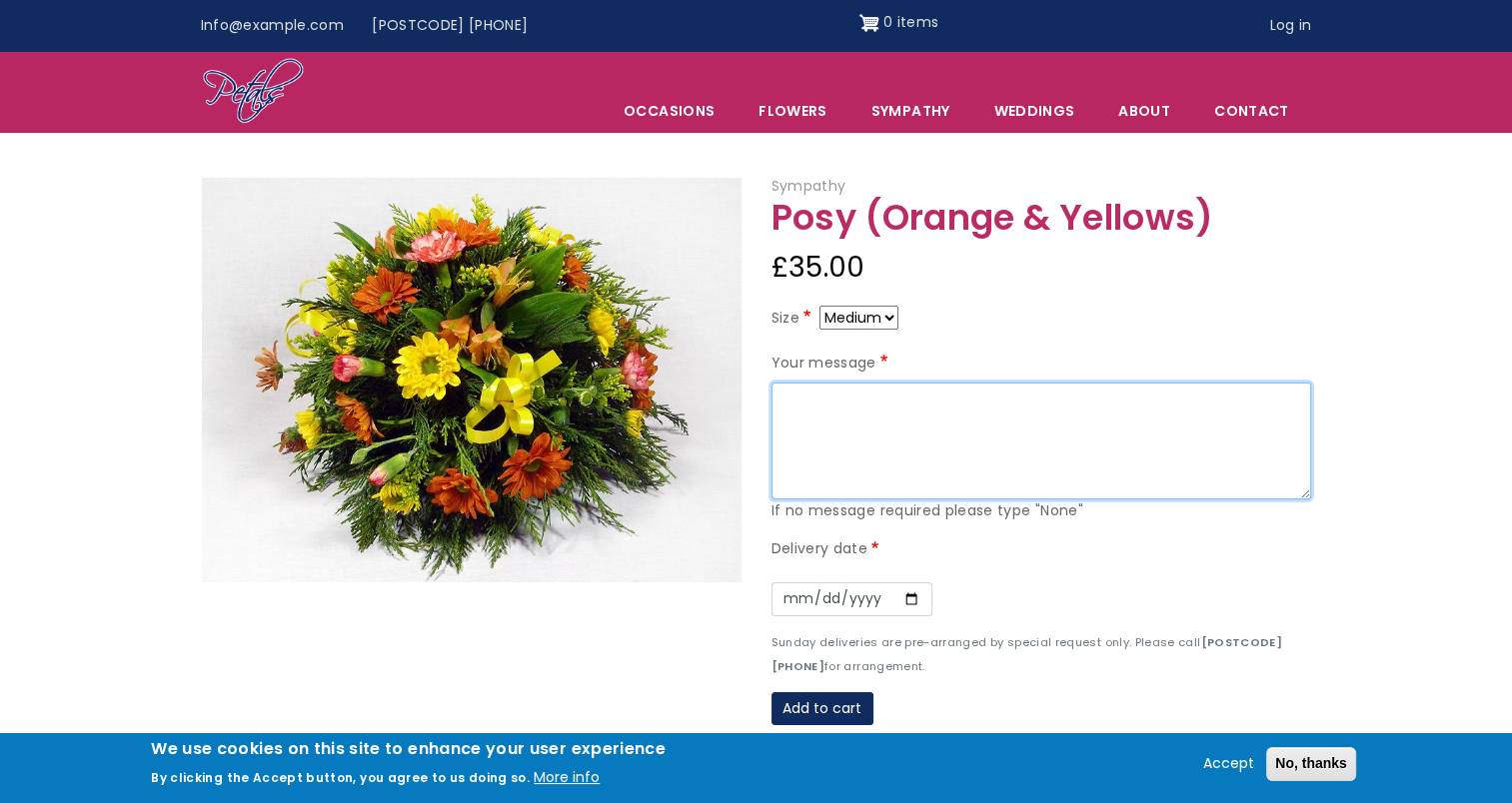 click on "Your message" at bounding box center [1041, 441] 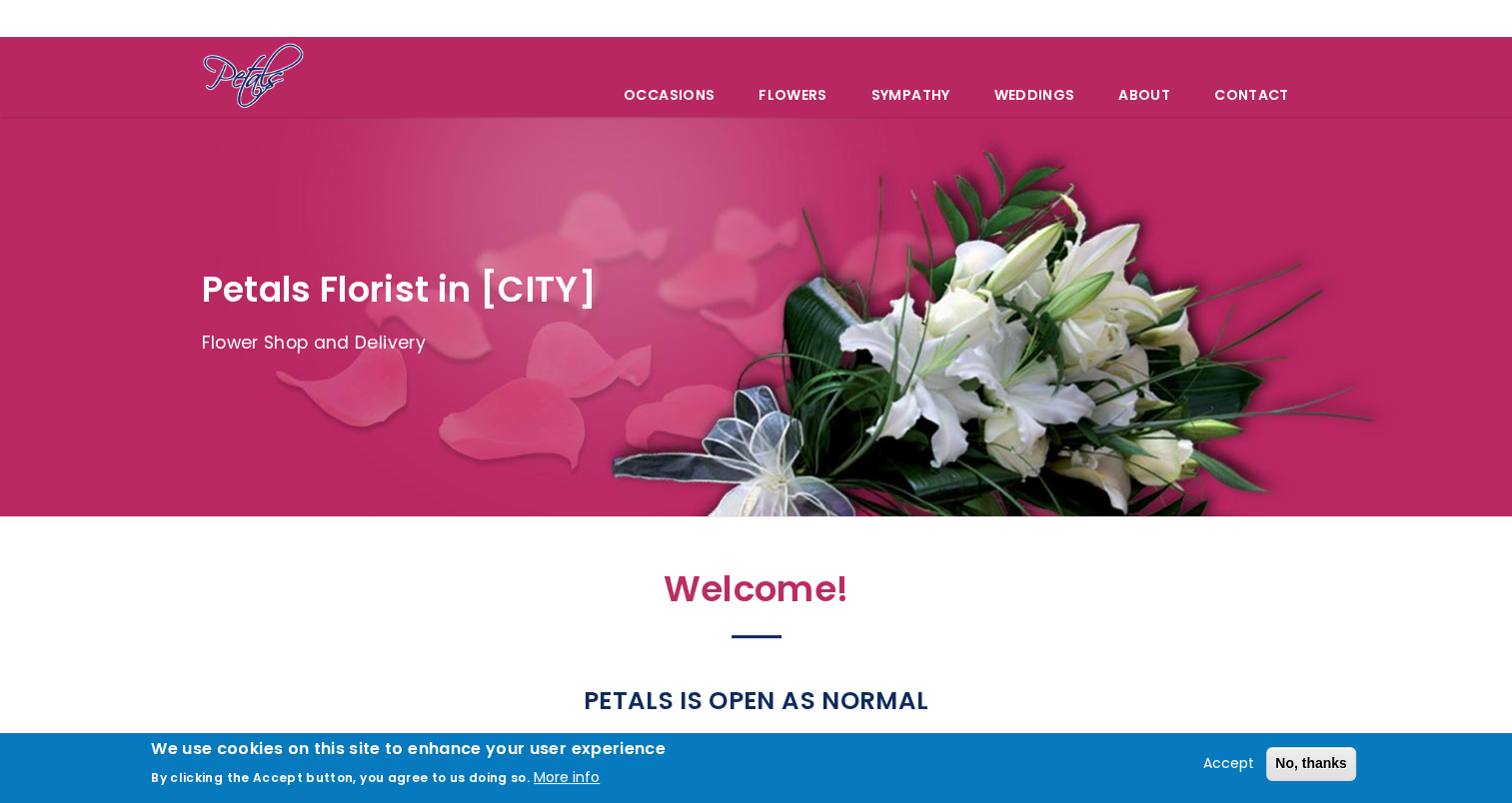scroll, scrollTop: 0, scrollLeft: 0, axis: both 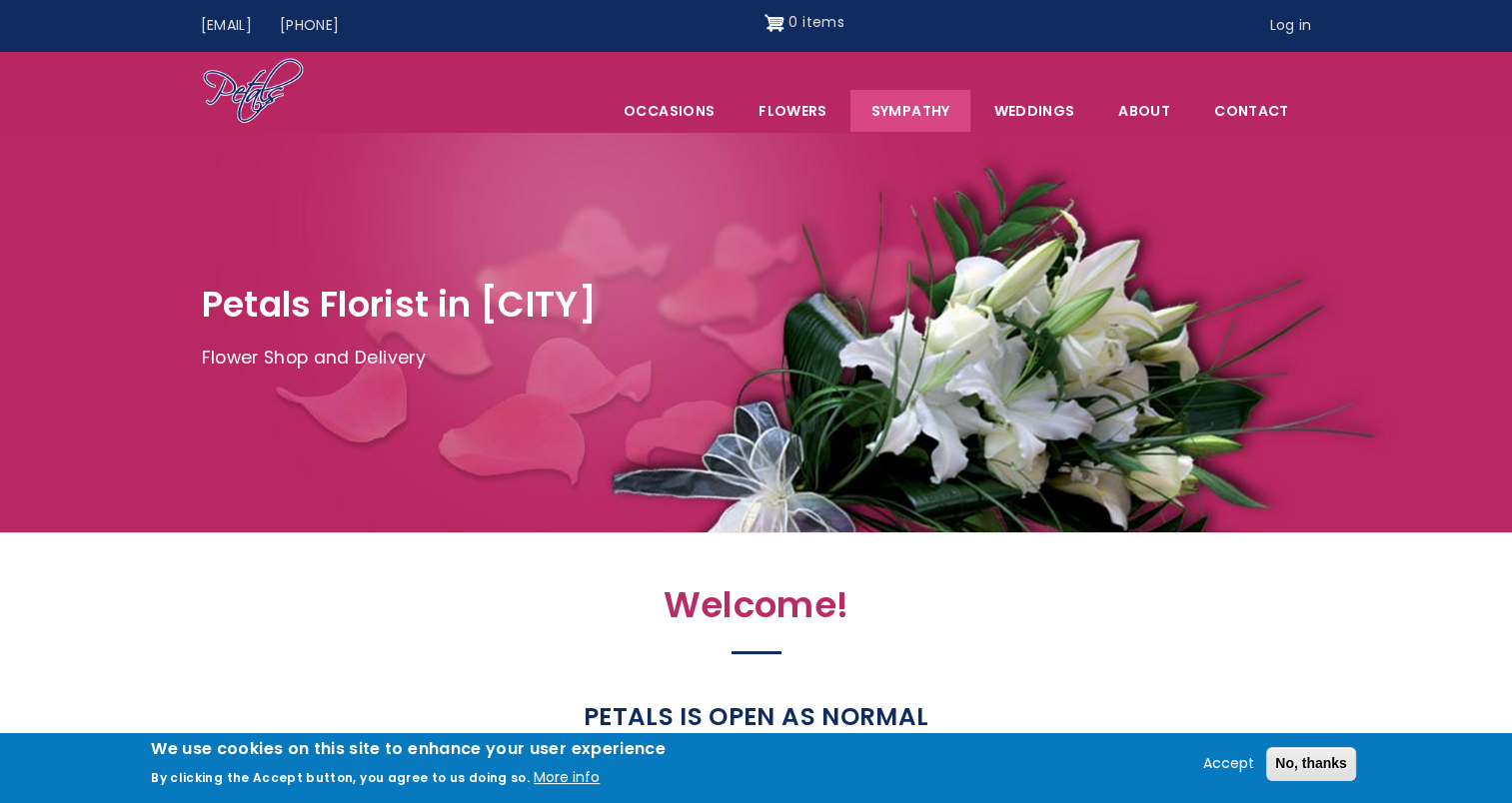 click on "Sympathy" at bounding box center [910, 111] 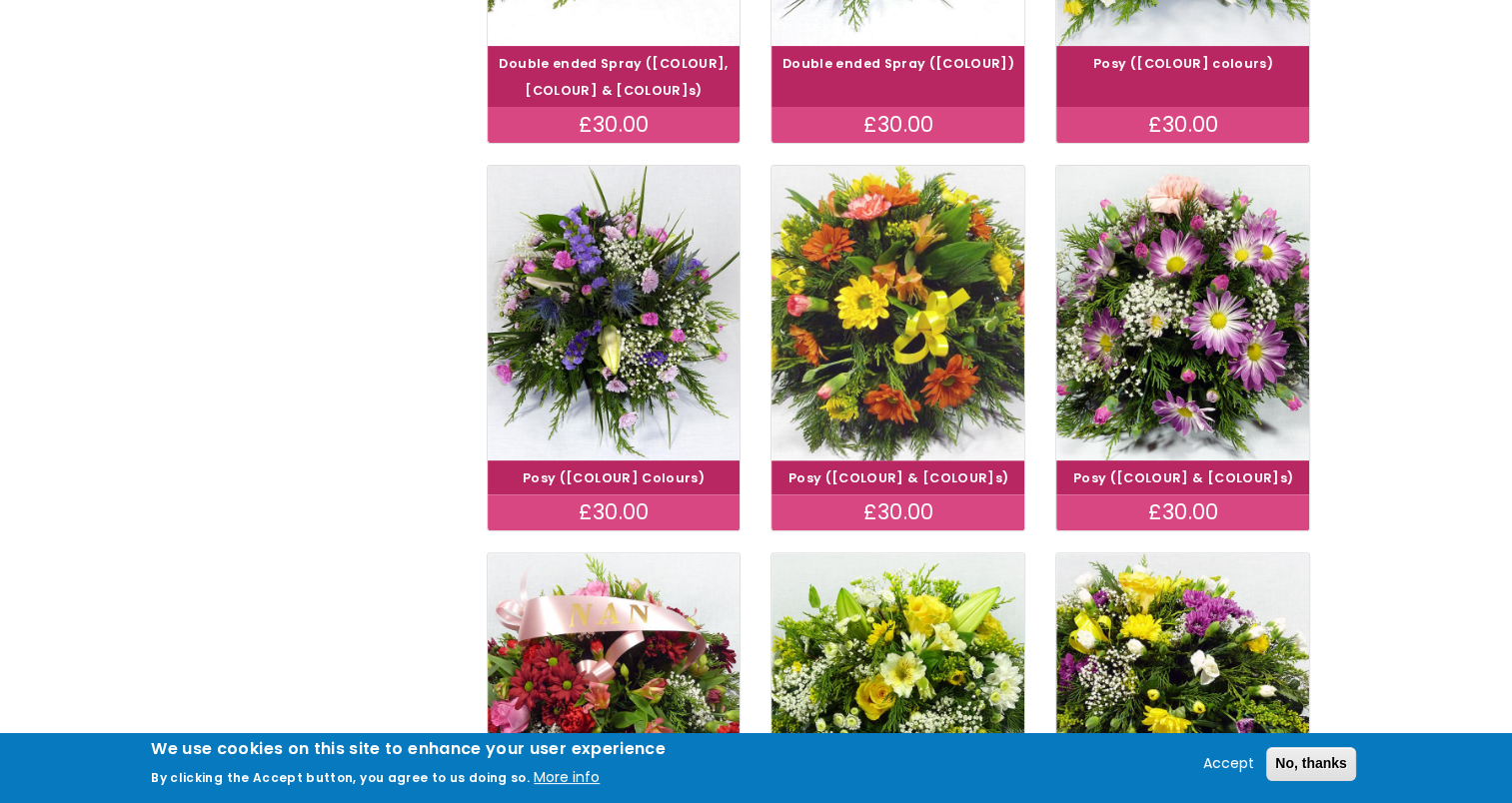 scroll, scrollTop: 699, scrollLeft: 0, axis: vertical 